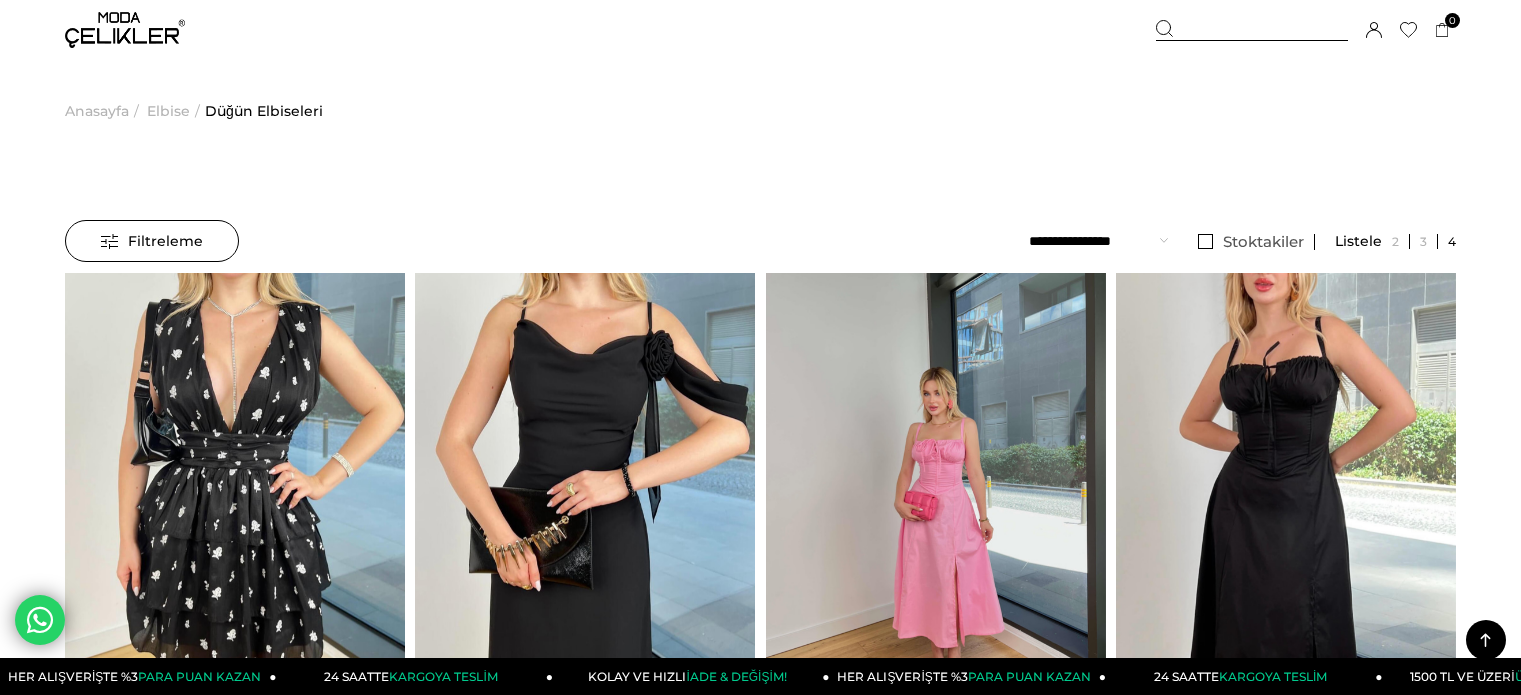 scroll, scrollTop: 7521, scrollLeft: 0, axis: vertical 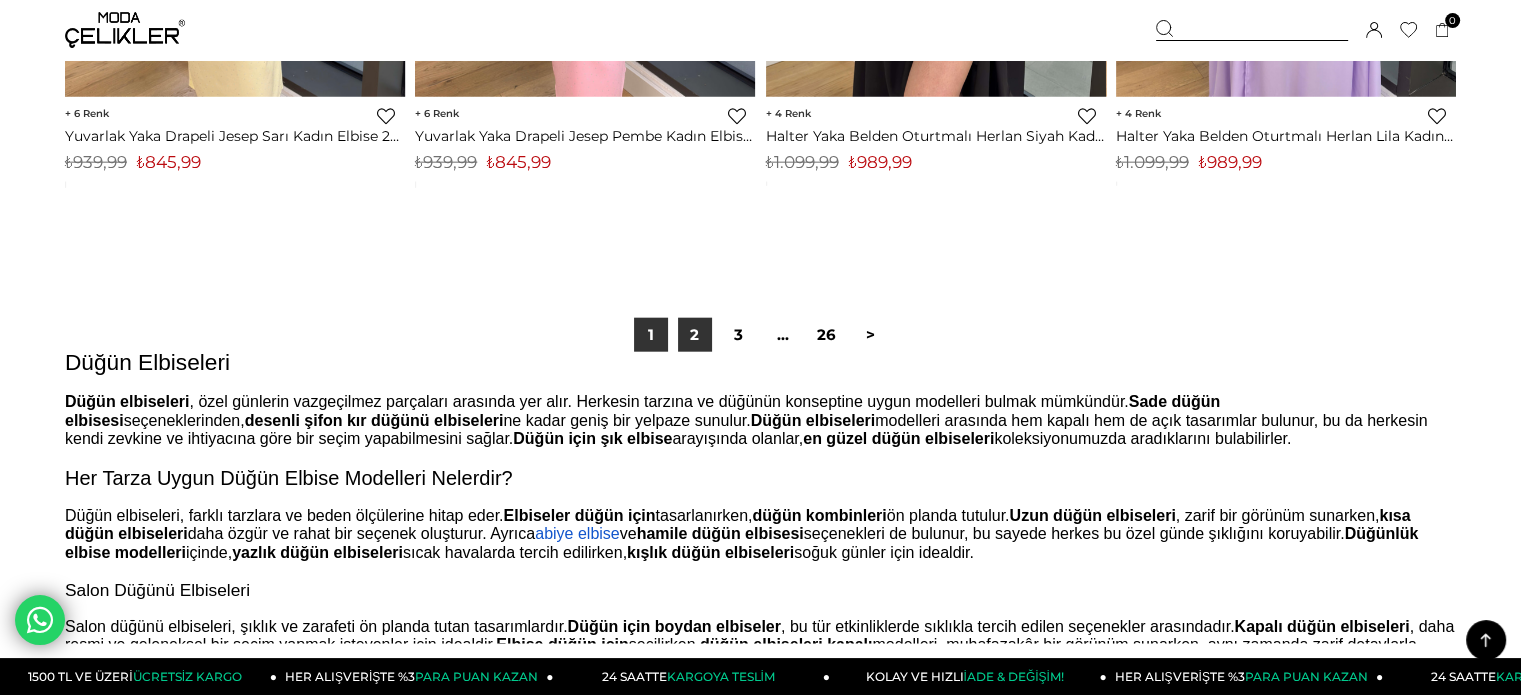 click on "2" at bounding box center [695, 335] 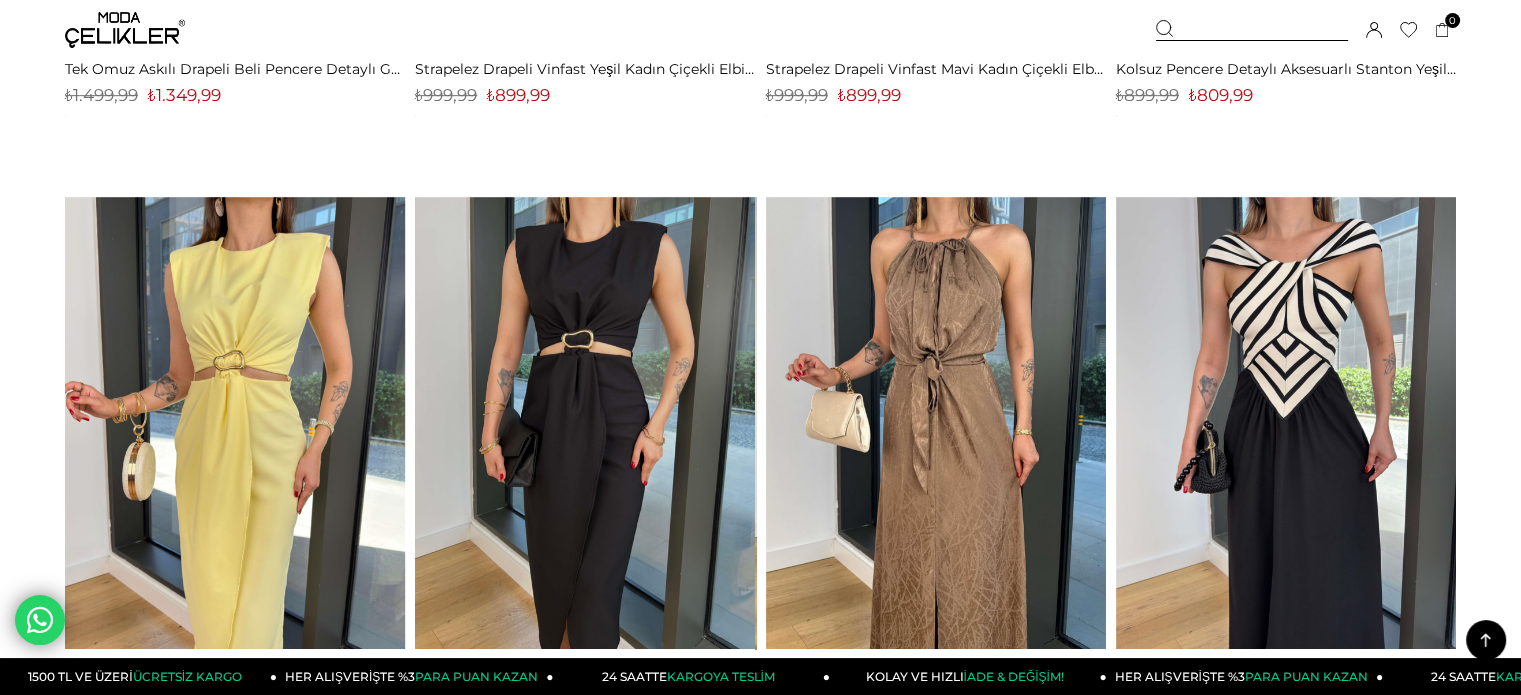 scroll, scrollTop: 0, scrollLeft: 0, axis: both 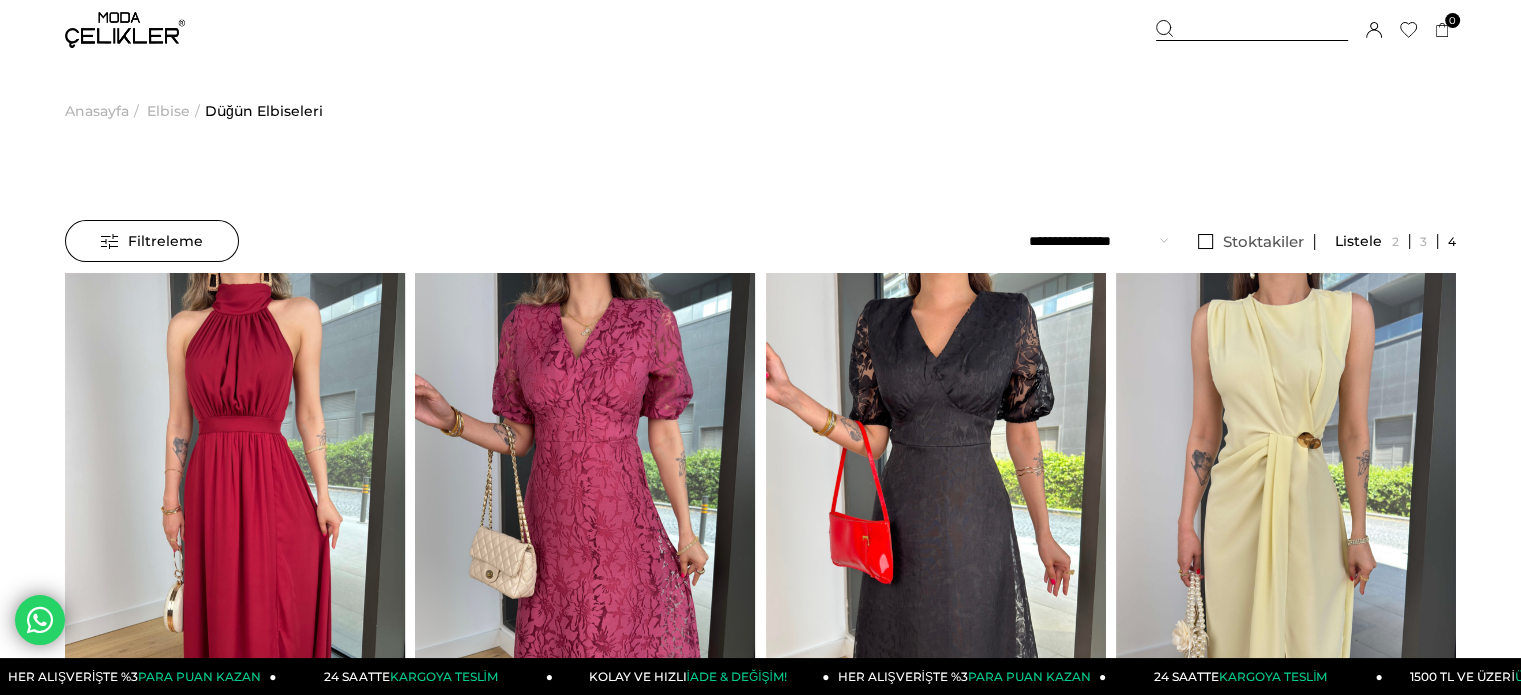 click on "Sepetim
0
Ürün
Sepetinizde ürün bulunmamaktadır.
Genel Toplam :
Sepetim
SİPARİŞİ TAMAMLA
Üye Girişi
Üye Ol
Google İle Bağlan" at bounding box center (1306, 30) 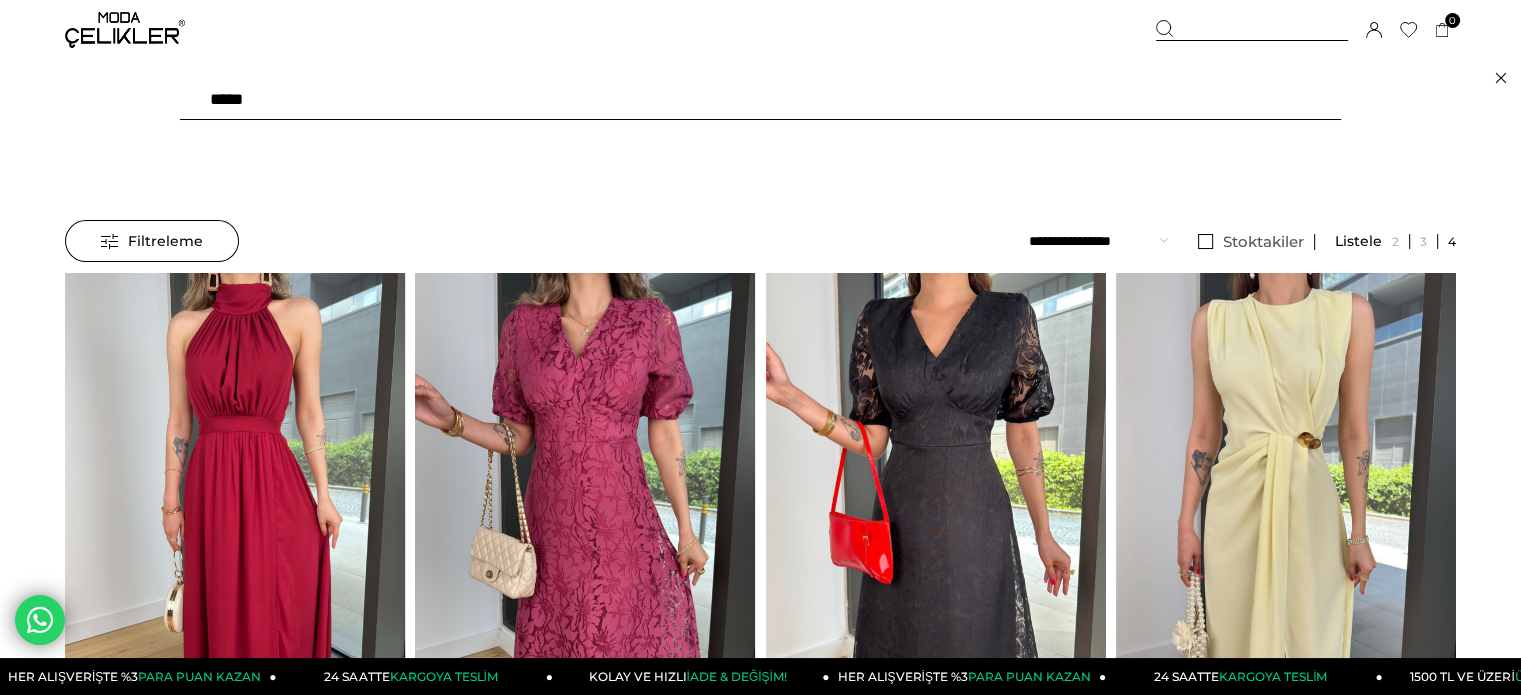 click at bounding box center (1252, 30) 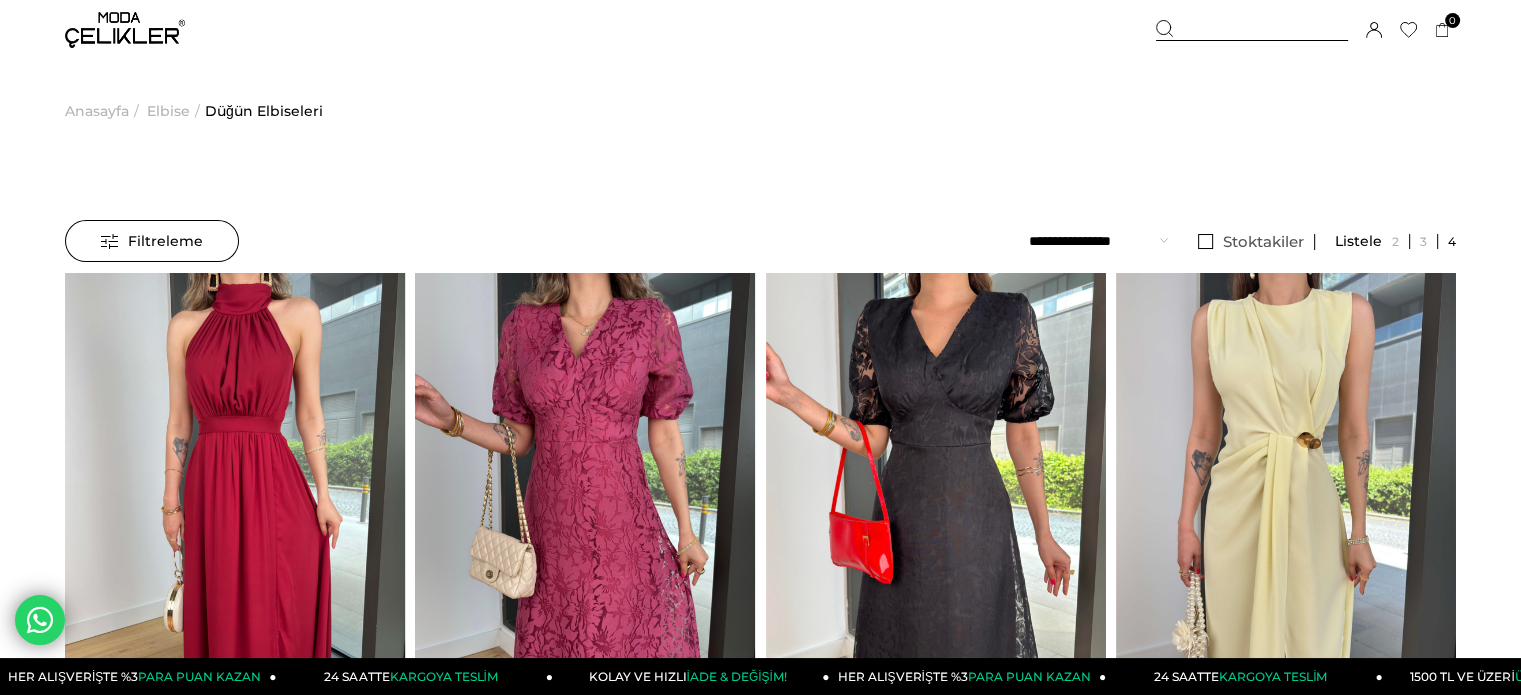 click on "Kaydettigim Filtreyi Kullan
Filtreleme
Filtreleme
Sıralama
Filtreleme Stoktakiler
Kategoriler
Elbise
Düğün Elbiseleri
Triko Elbise
Davet Elbisesi
Uzun Elbise
Kışlık Elbise
Balon Kol Elbise
Mavi Elbise
Straplez Elbise
Yırtmaçlı Elbise
Kokteyl Elbisesi
After Party Elbisesi
Askılı Elbise" at bounding box center [760, 6424] 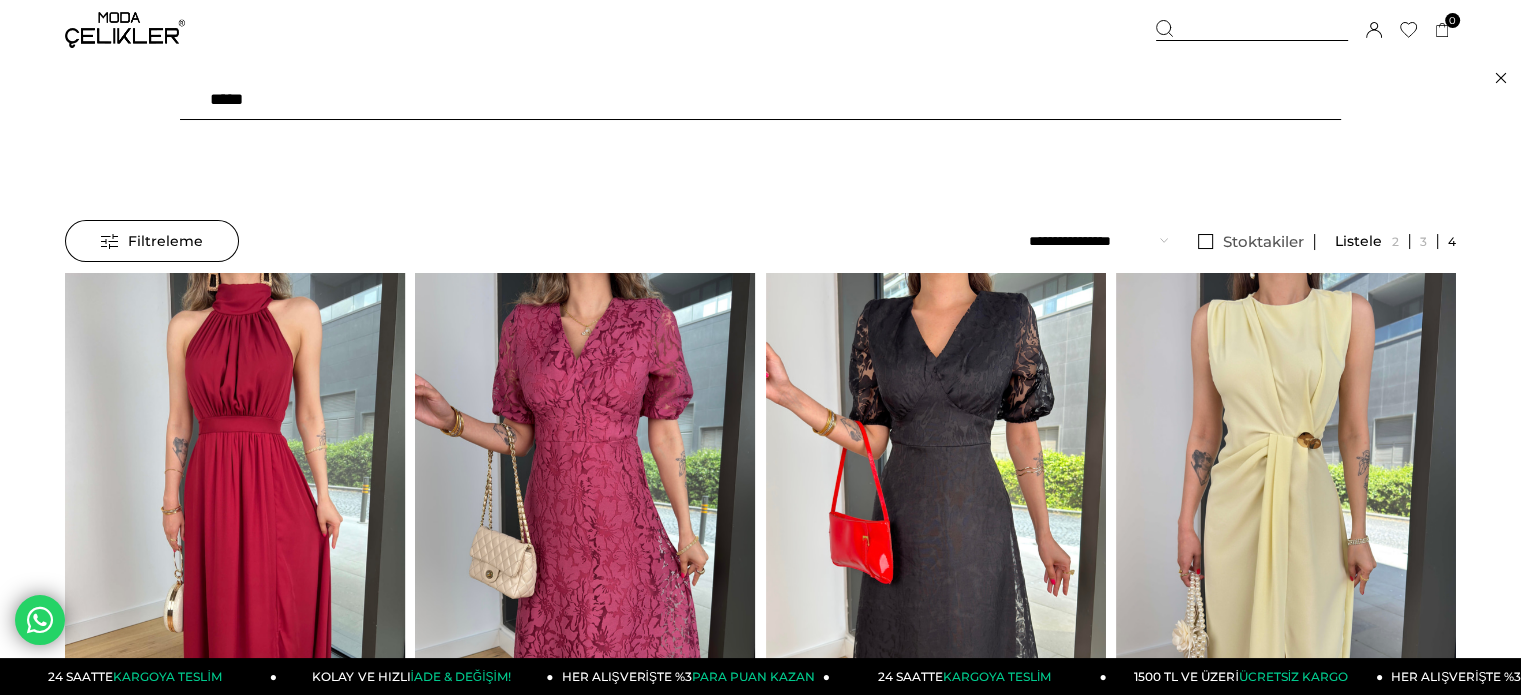 click at bounding box center (760, 100) 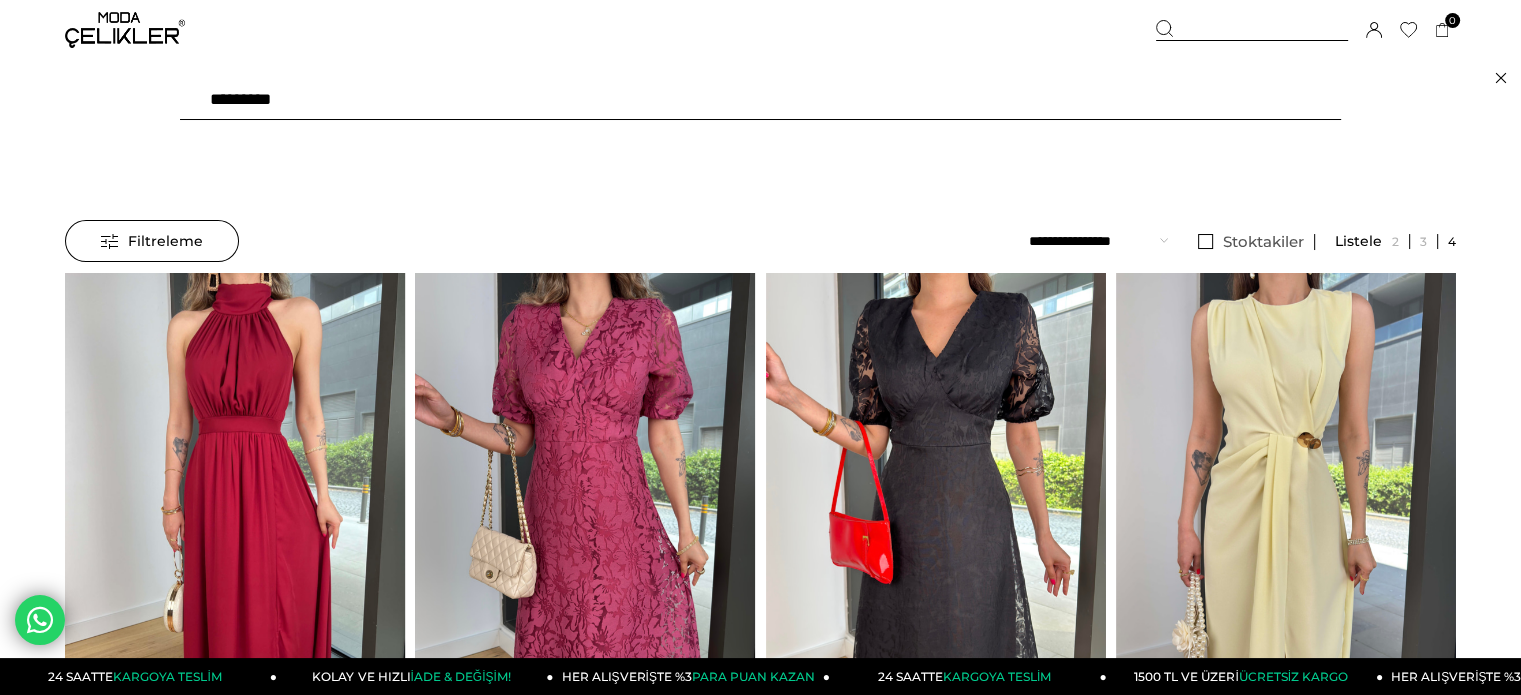 type on "*********" 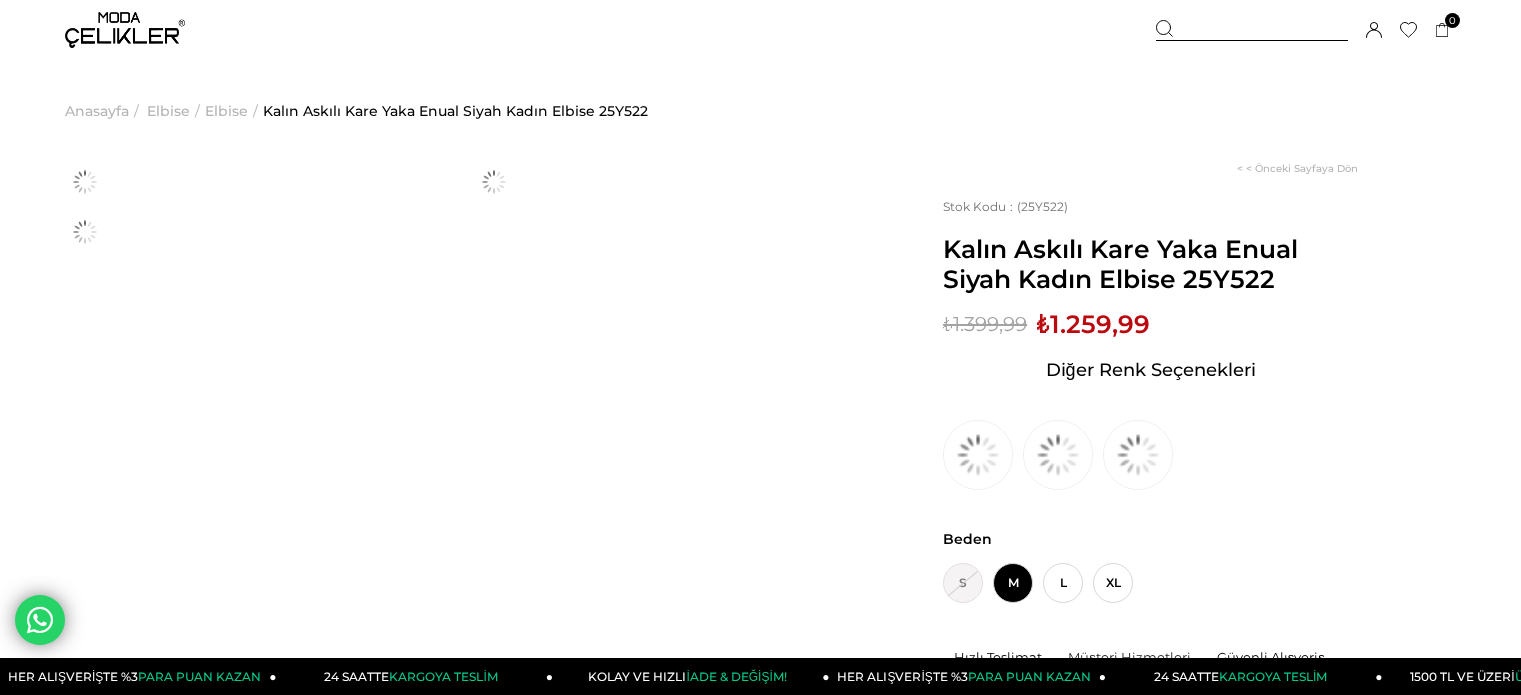 scroll, scrollTop: 0, scrollLeft: 0, axis: both 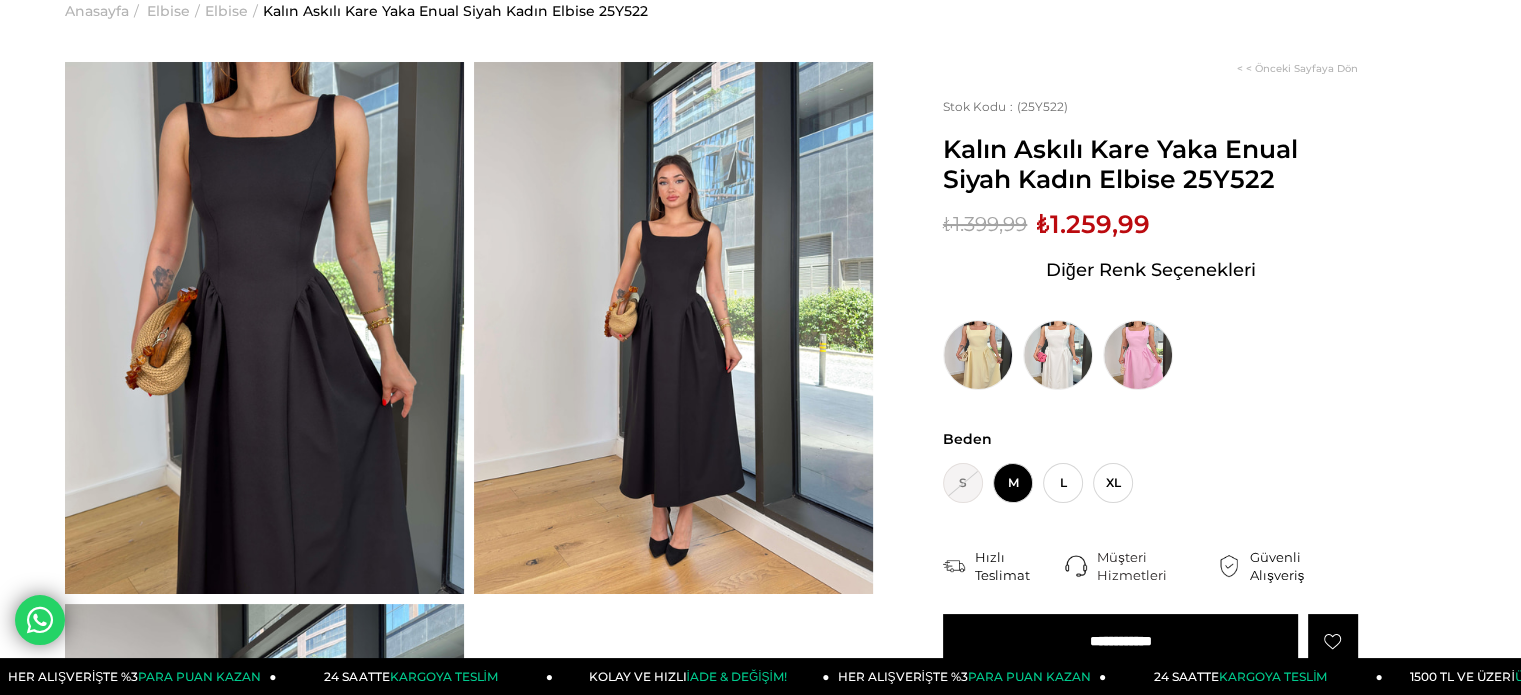 click at bounding box center [40, 620] 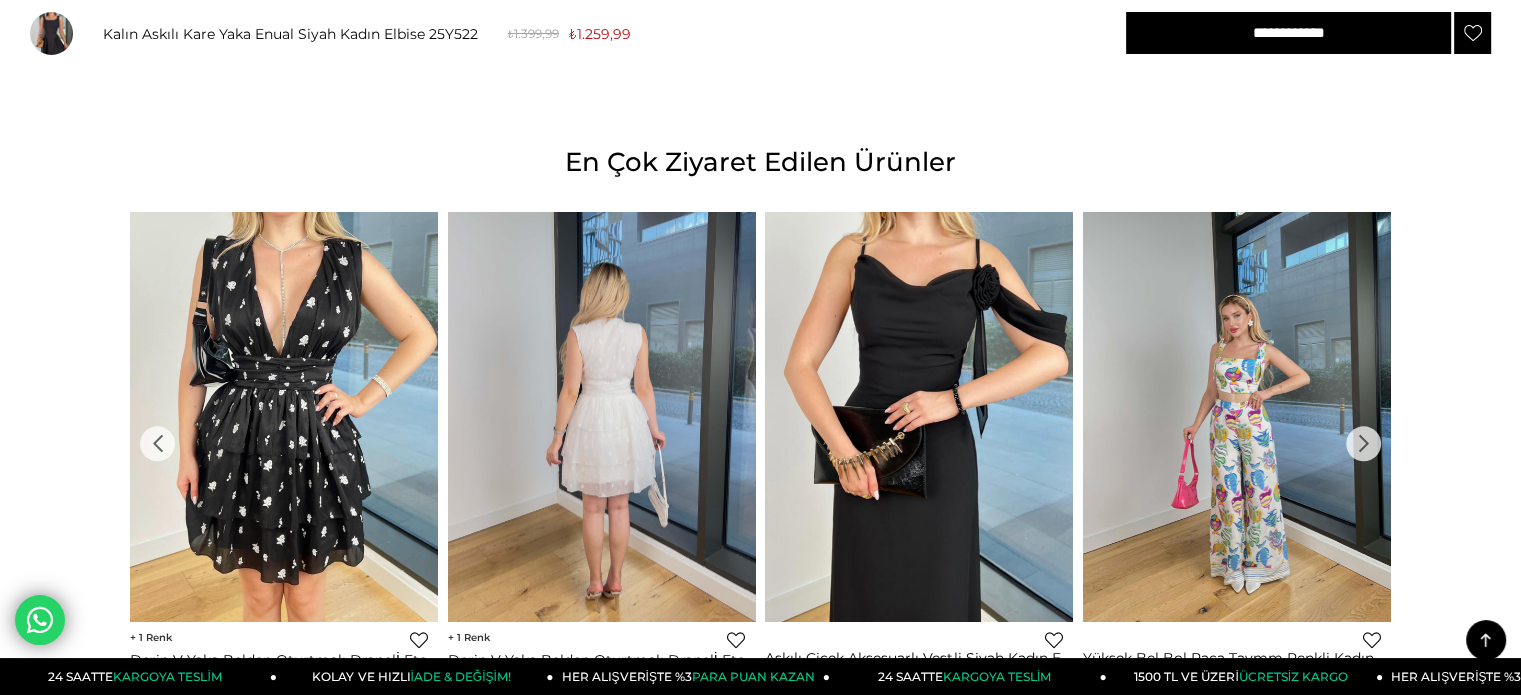 scroll, scrollTop: 1900, scrollLeft: 0, axis: vertical 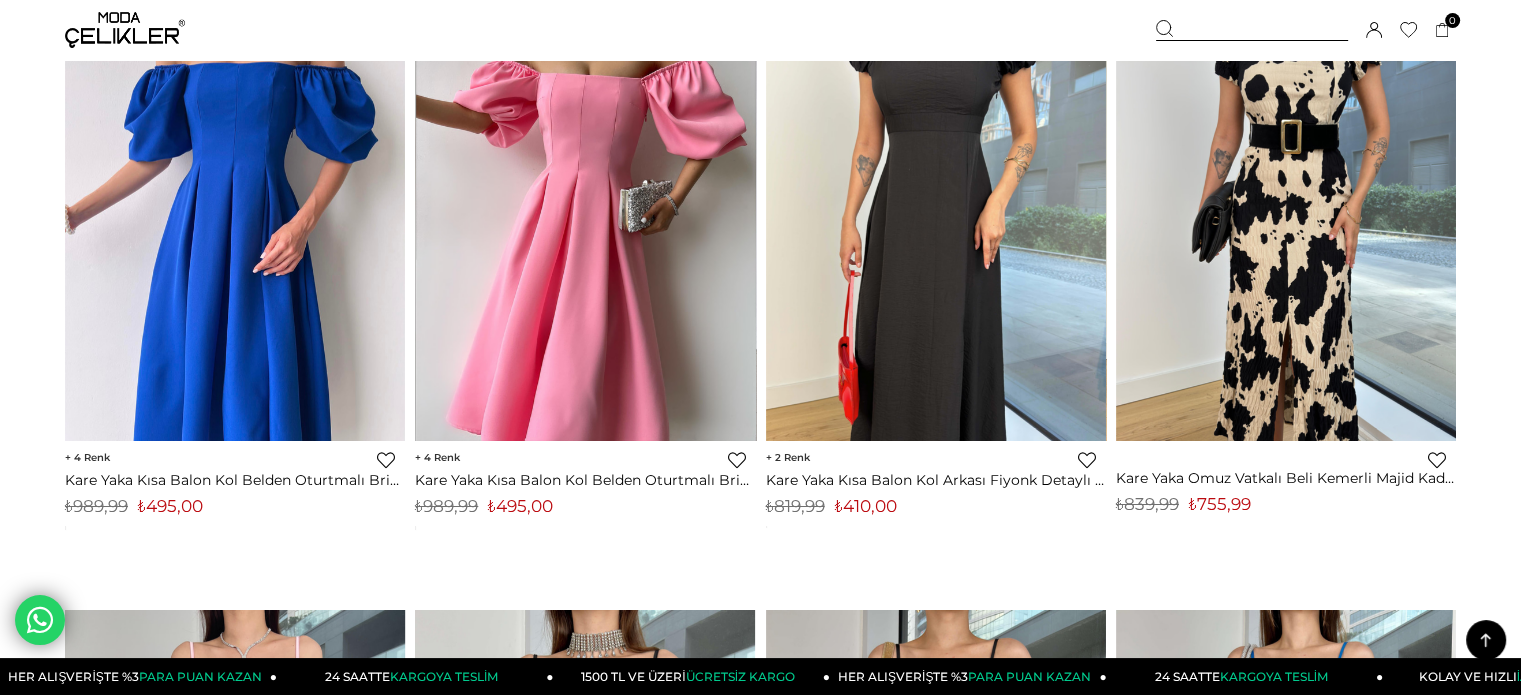 click at bounding box center (586, 214) 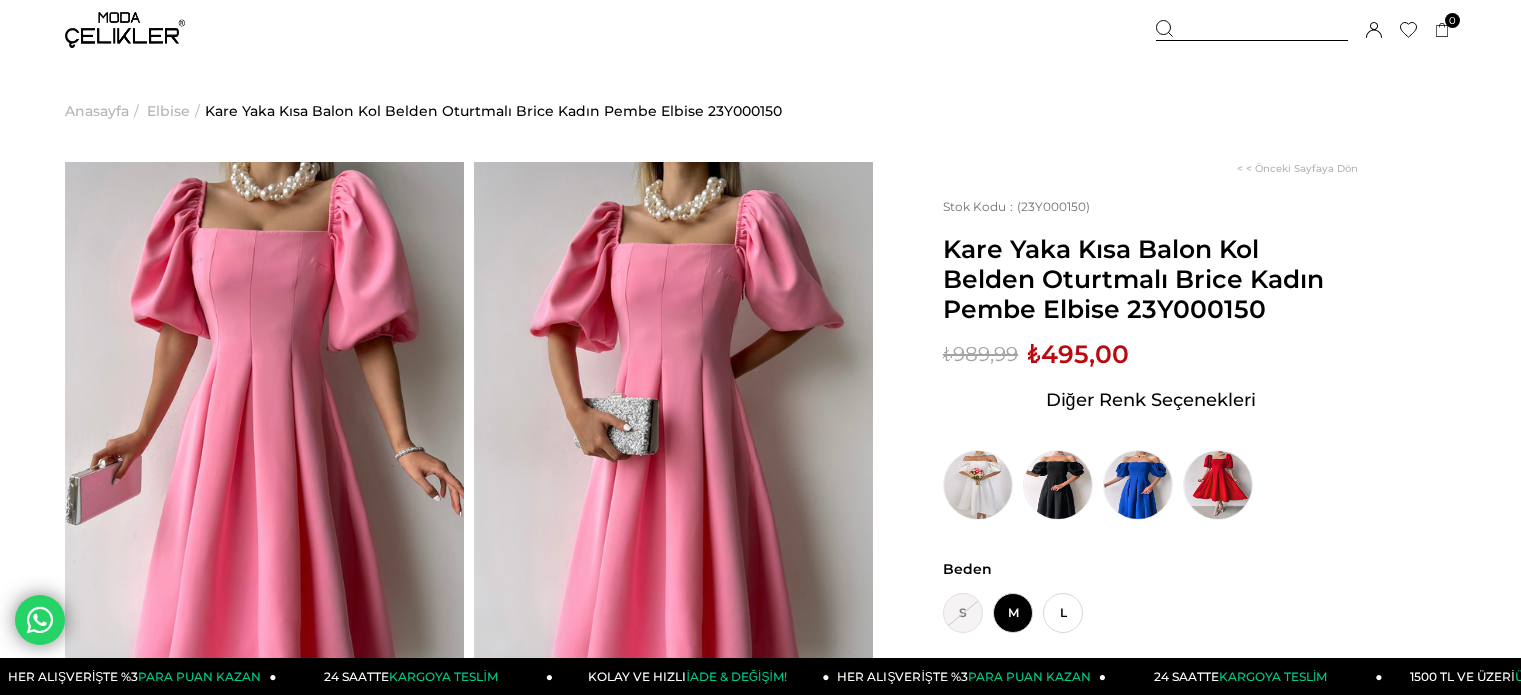 scroll, scrollTop: 200, scrollLeft: 0, axis: vertical 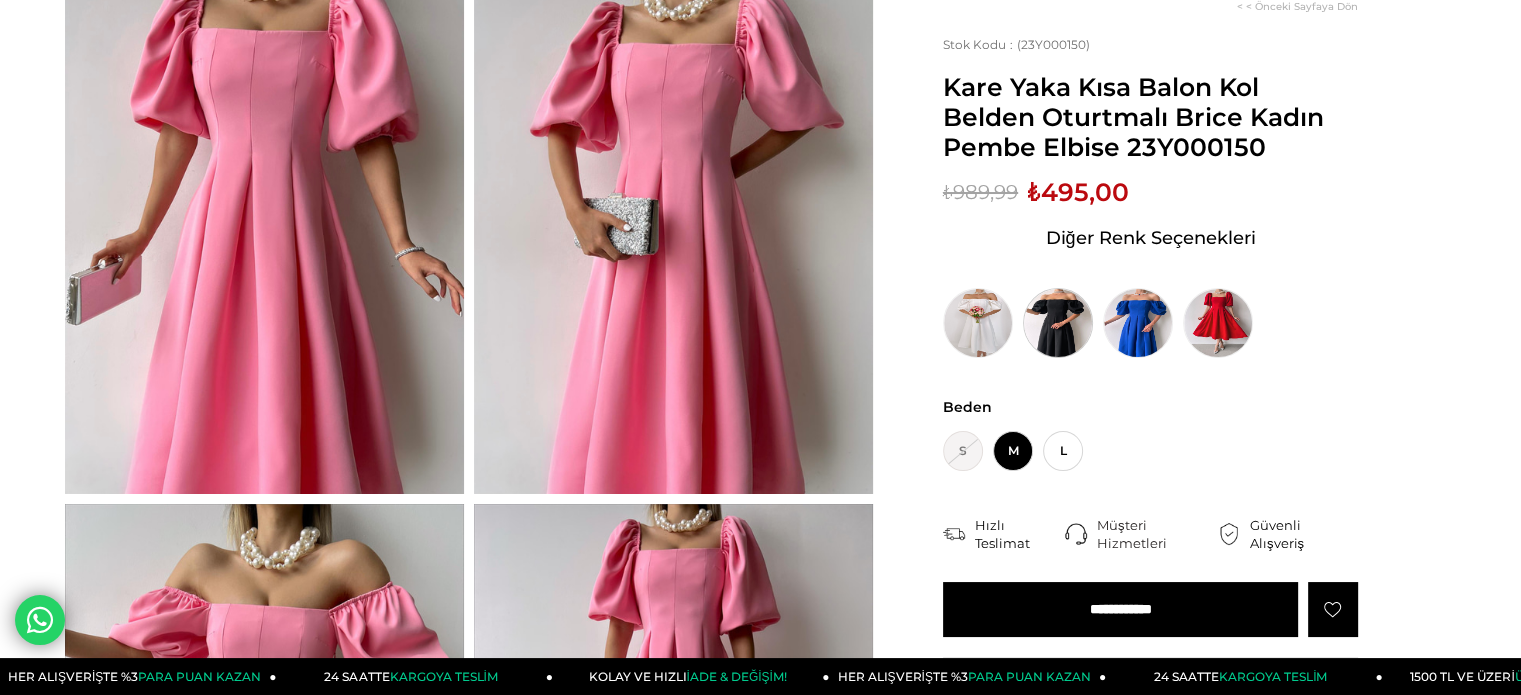 click at bounding box center (1058, 323) 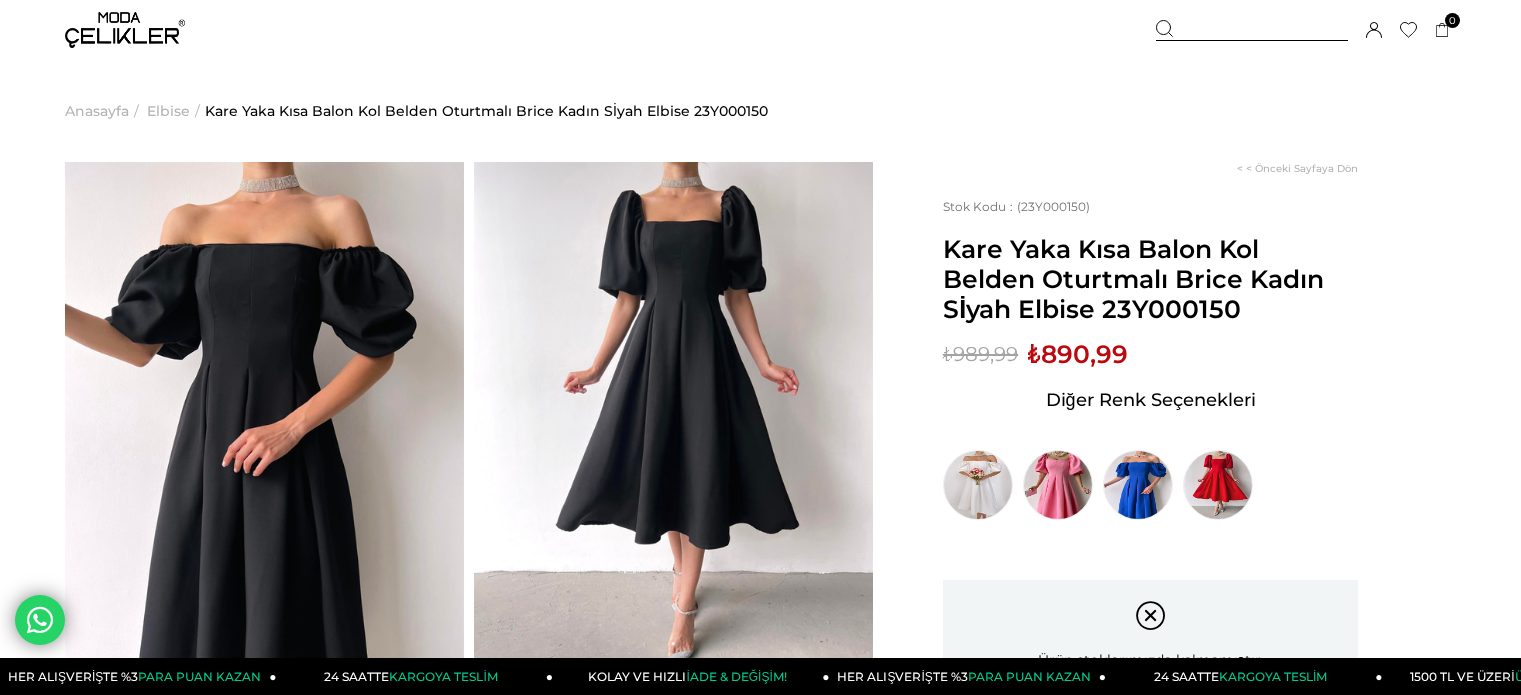 scroll, scrollTop: 100, scrollLeft: 0, axis: vertical 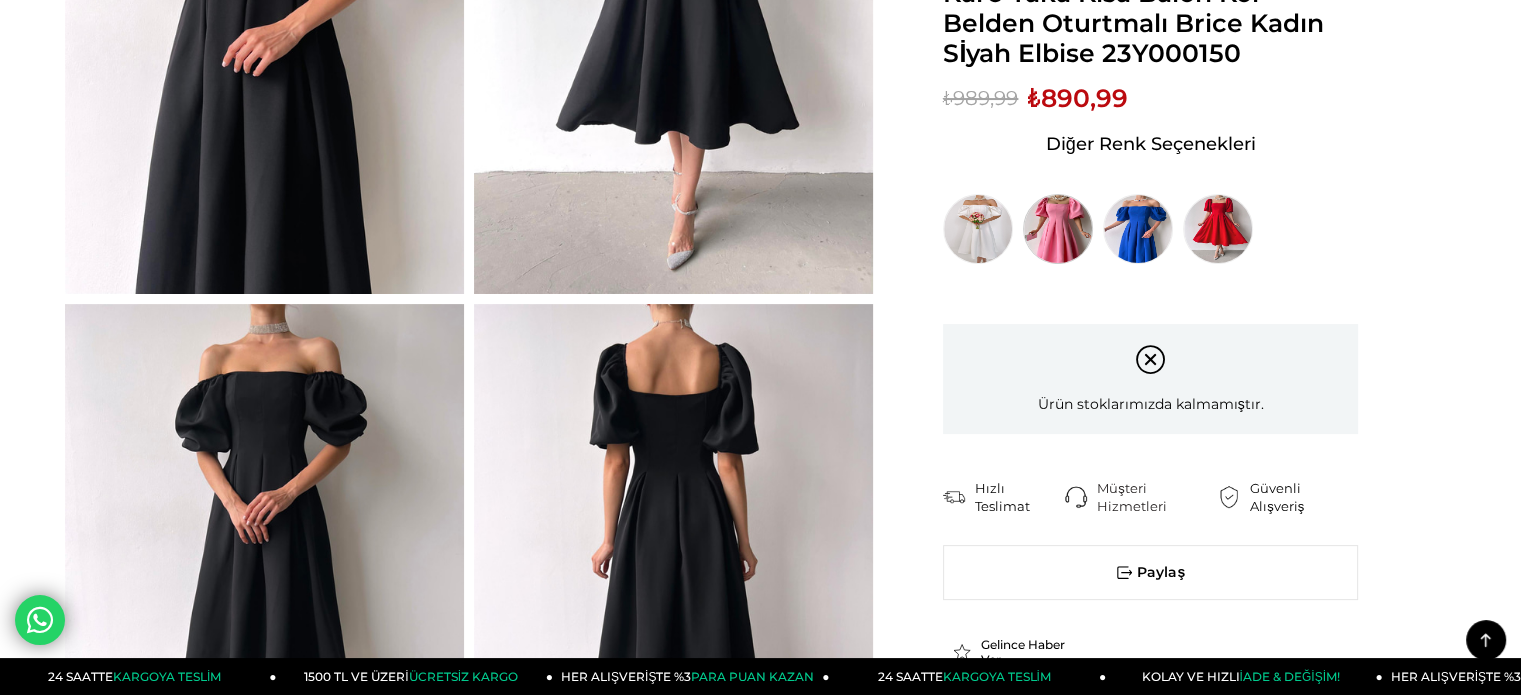 click at bounding box center [1058, 229] 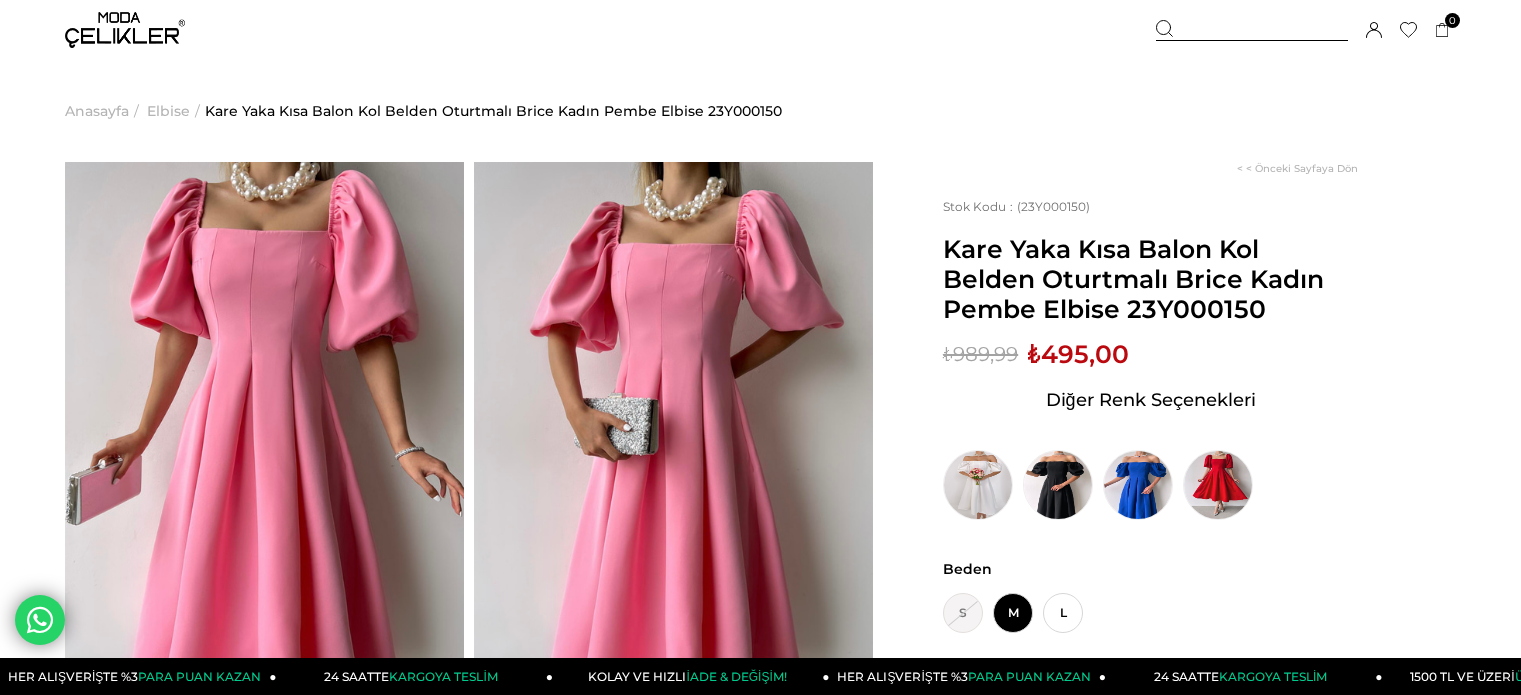 scroll, scrollTop: 0, scrollLeft: 0, axis: both 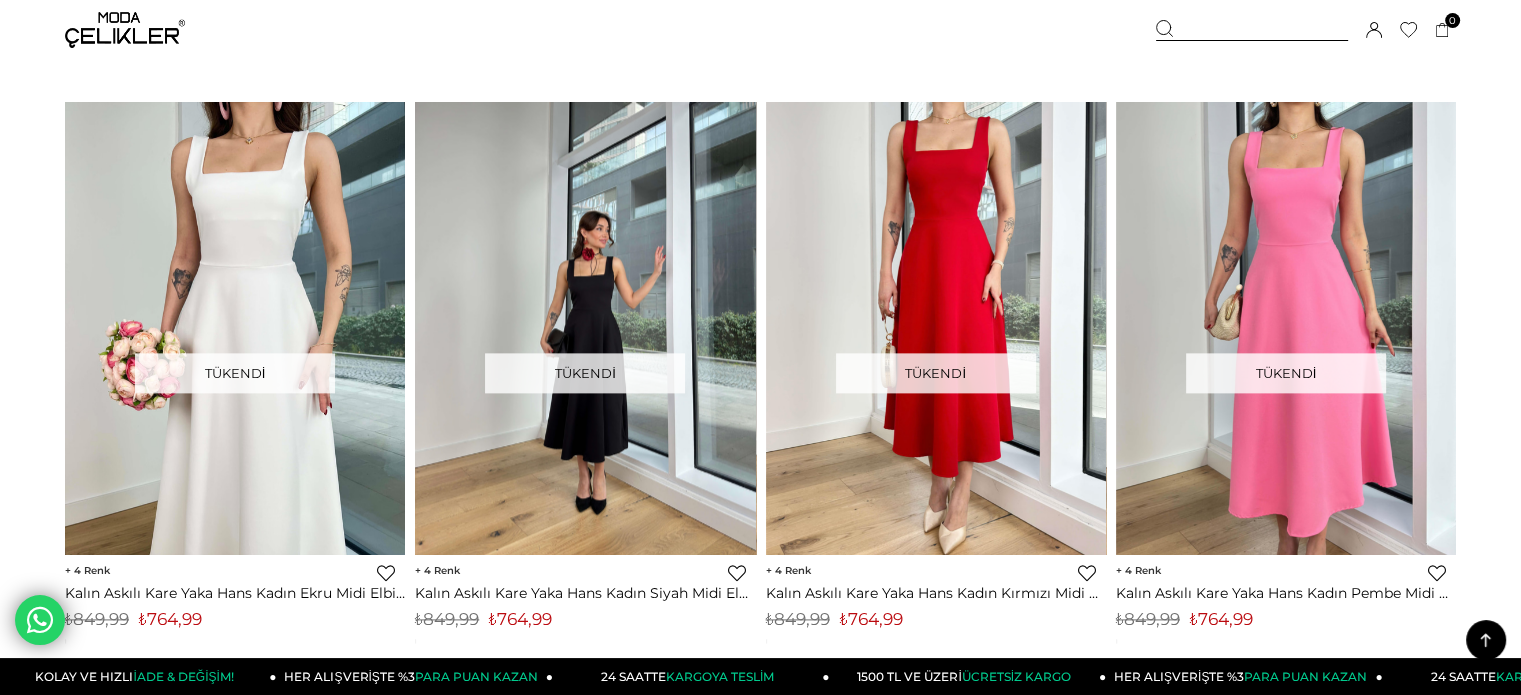 click at bounding box center [585, 327] 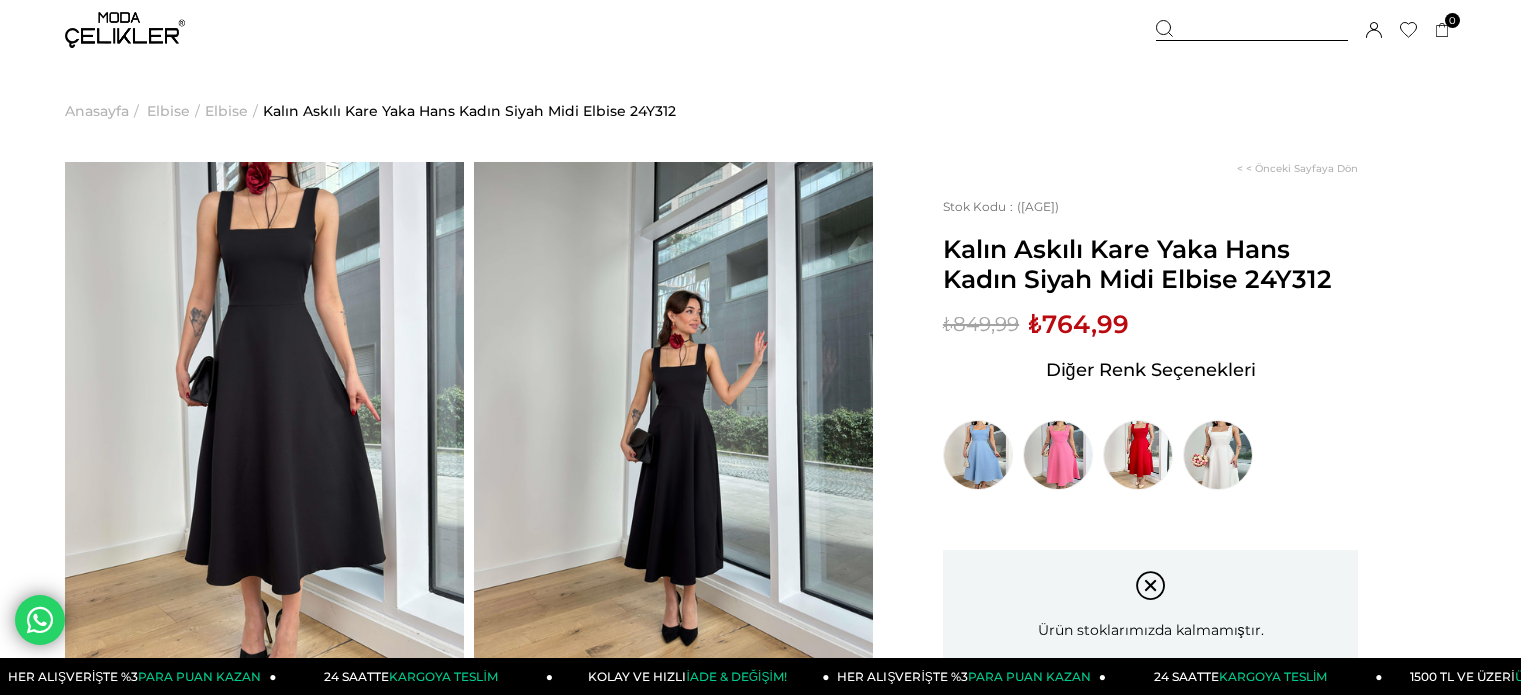 scroll, scrollTop: 0, scrollLeft: 0, axis: both 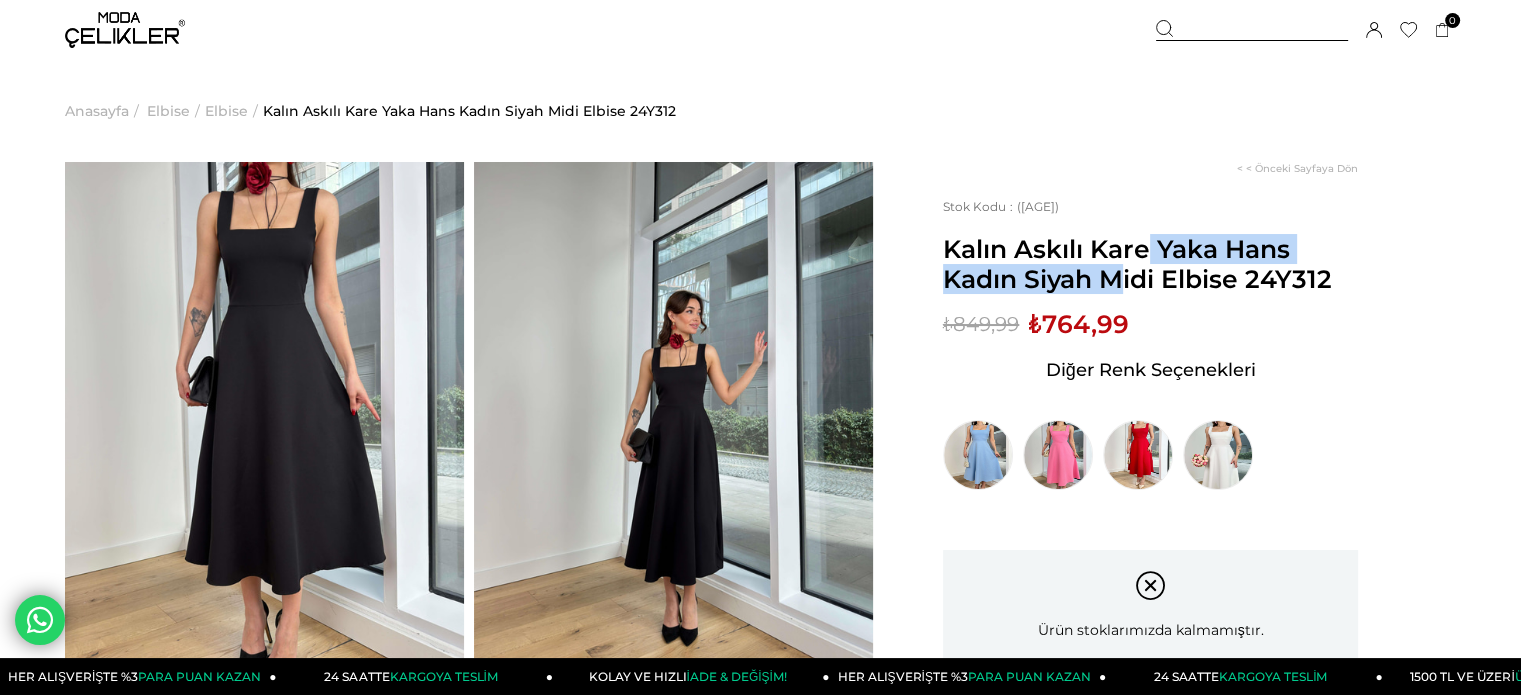 drag, startPoint x: 947, startPoint y: 250, endPoint x: 1236, endPoint y: 240, distance: 289.17297 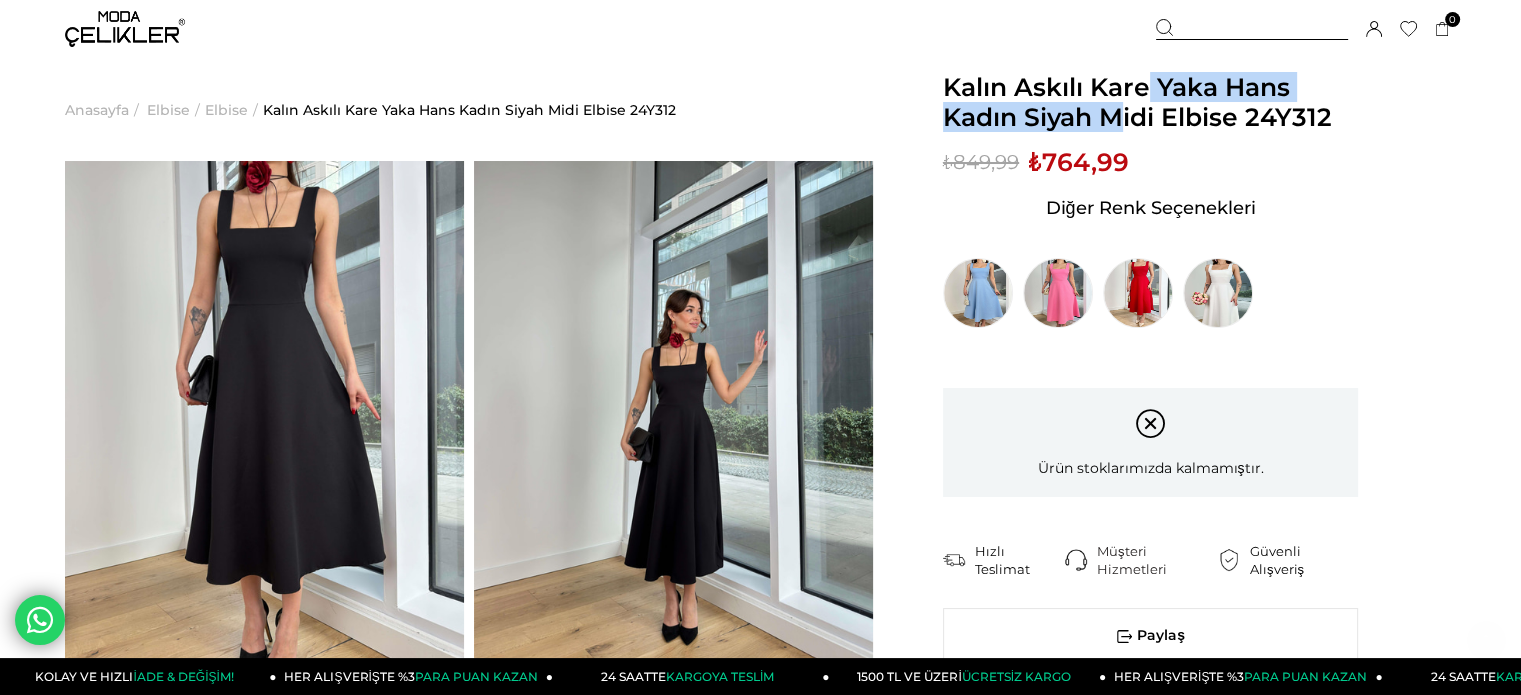 scroll, scrollTop: 0, scrollLeft: 0, axis: both 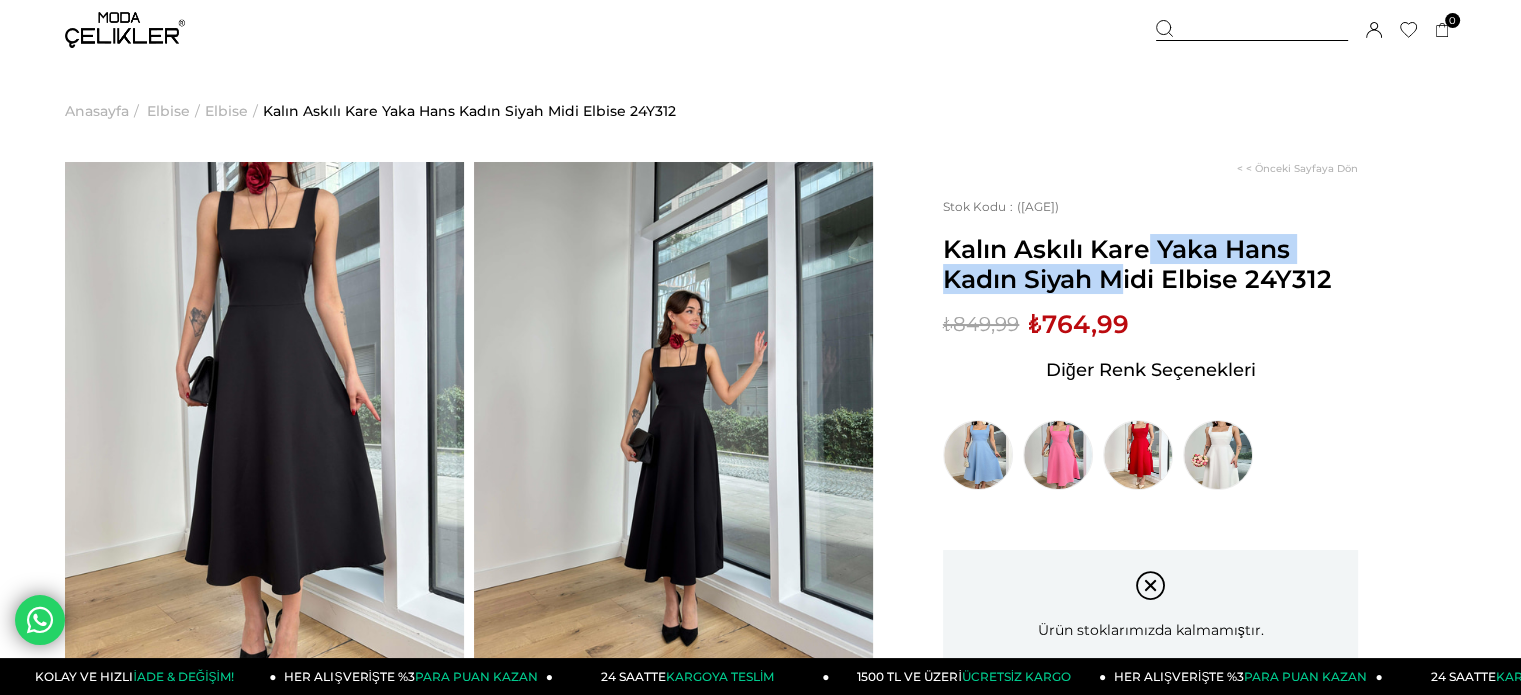 click on "Kalın Askılı Kare Yaka Hans Kadın Siyah Midi Elbise 24Y312" at bounding box center [1150, 264] 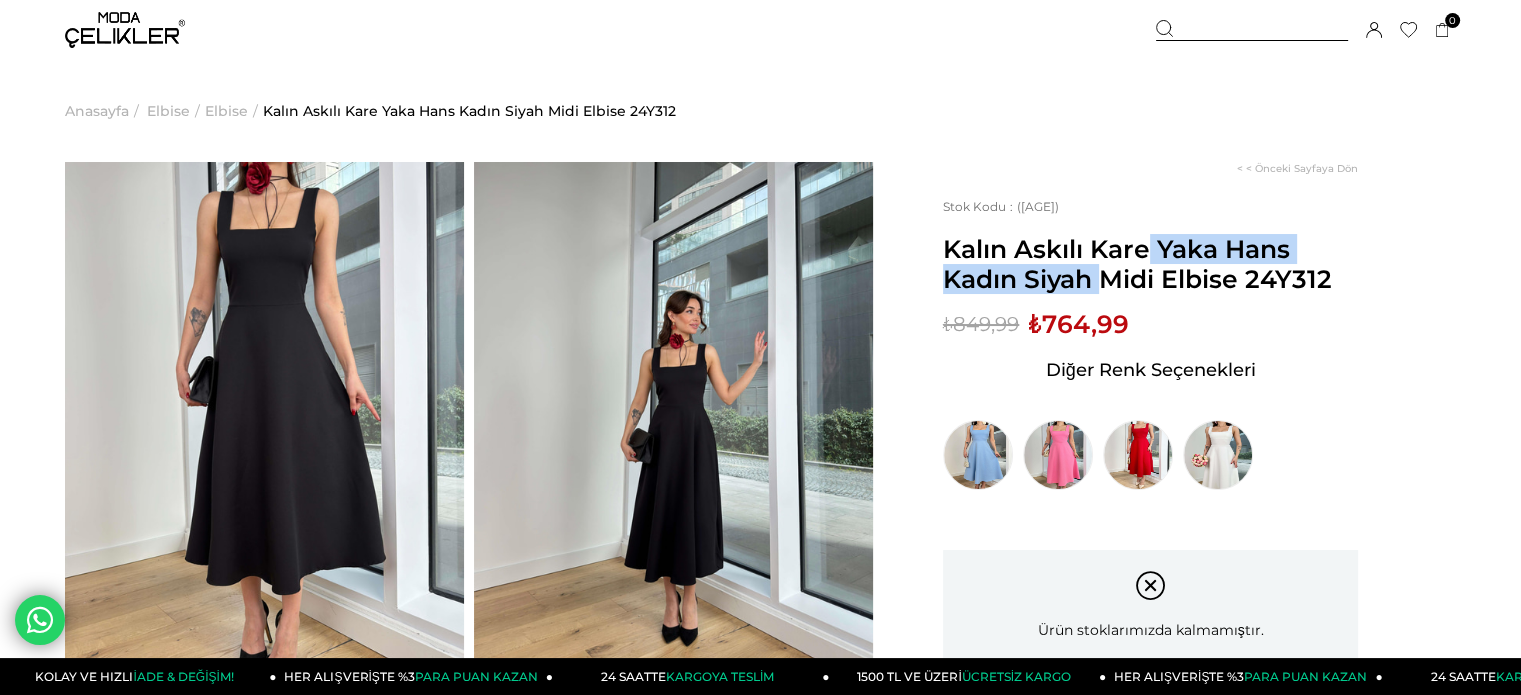 drag, startPoint x: 950, startPoint y: 243, endPoint x: 1228, endPoint y: 240, distance: 278.01617 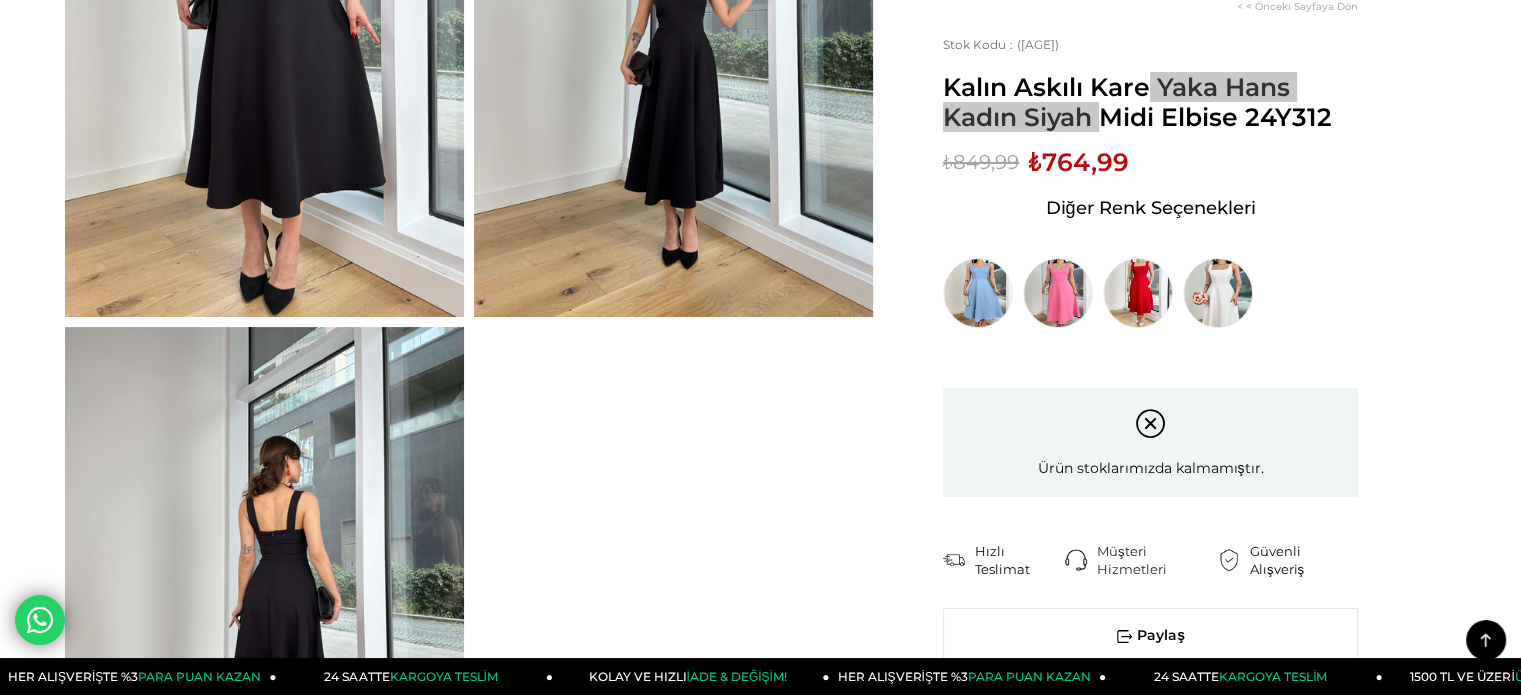 scroll, scrollTop: 100, scrollLeft: 0, axis: vertical 